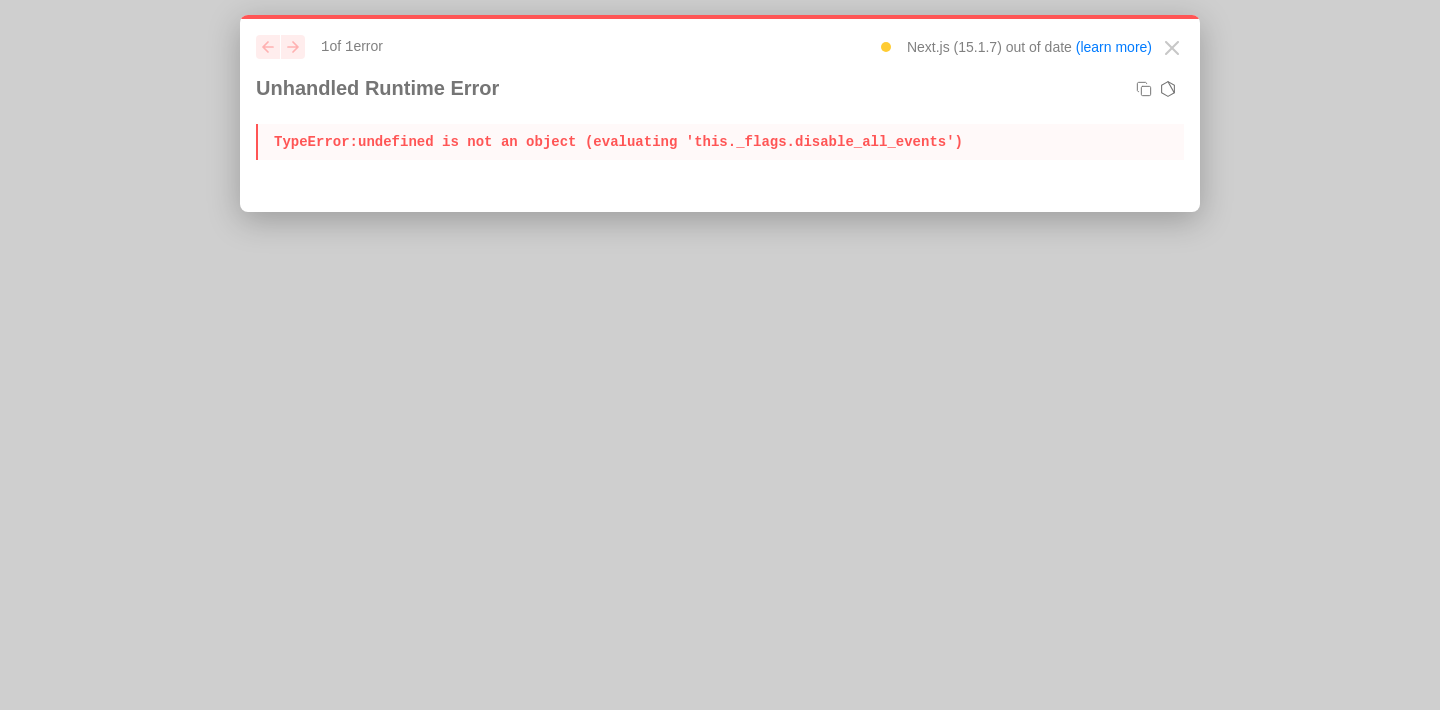 scroll, scrollTop: 0, scrollLeft: 0, axis: both 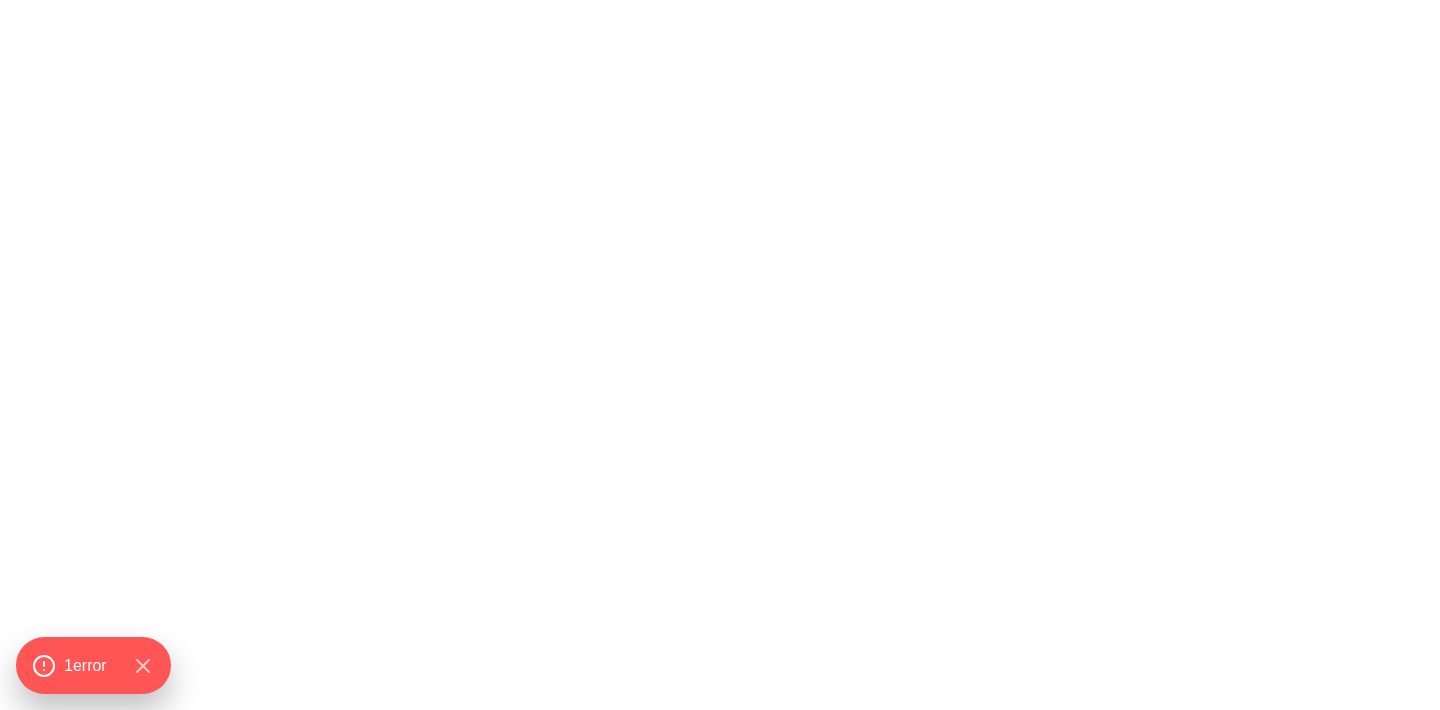 click at bounding box center (720, 0) 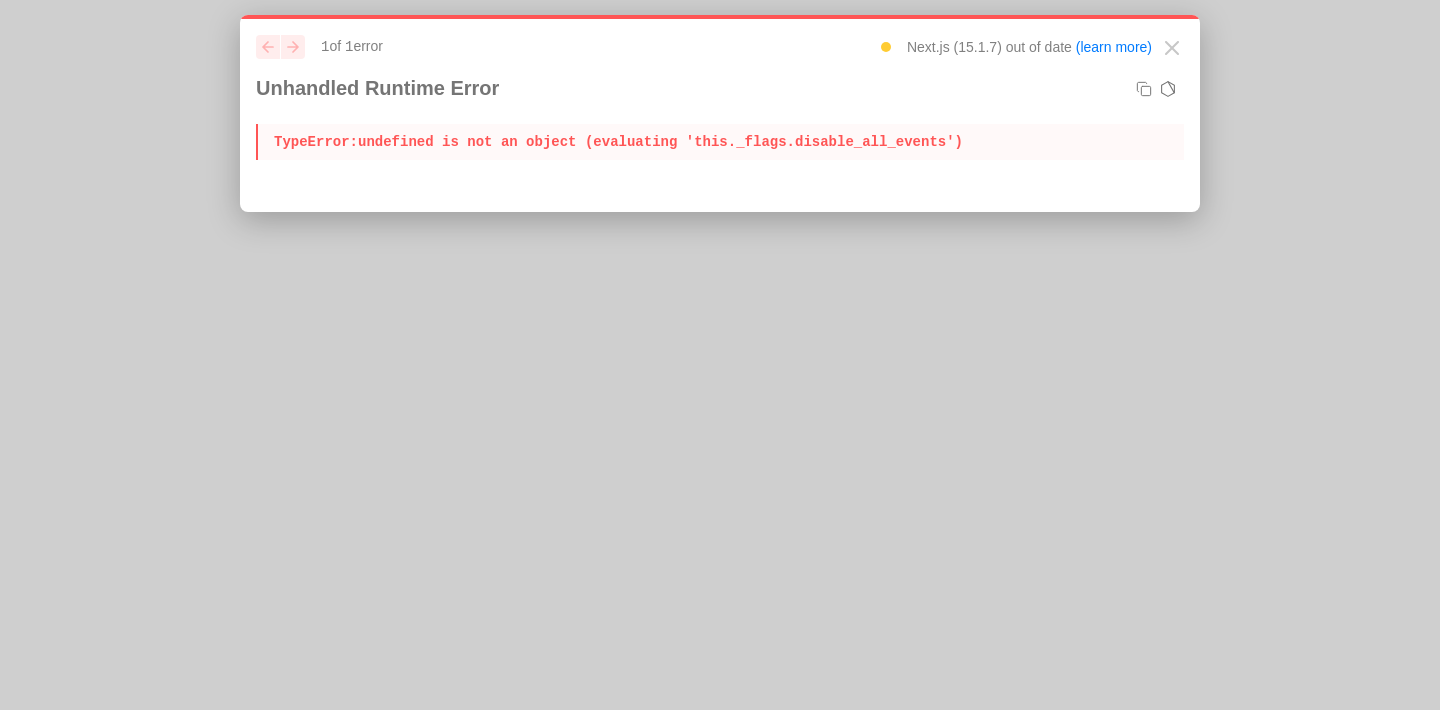 scroll, scrollTop: 0, scrollLeft: 0, axis: both 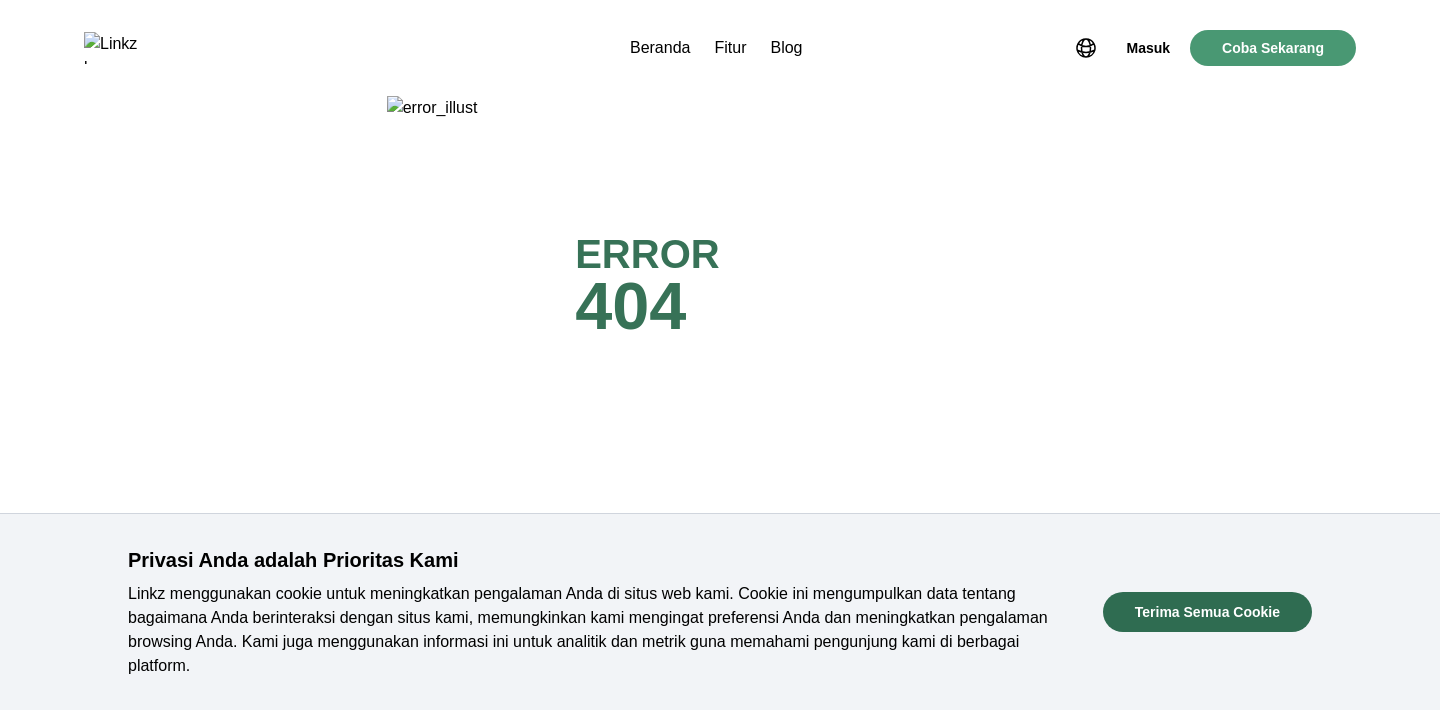 click on "Terima Semua Cookie" at bounding box center (1207, 612) 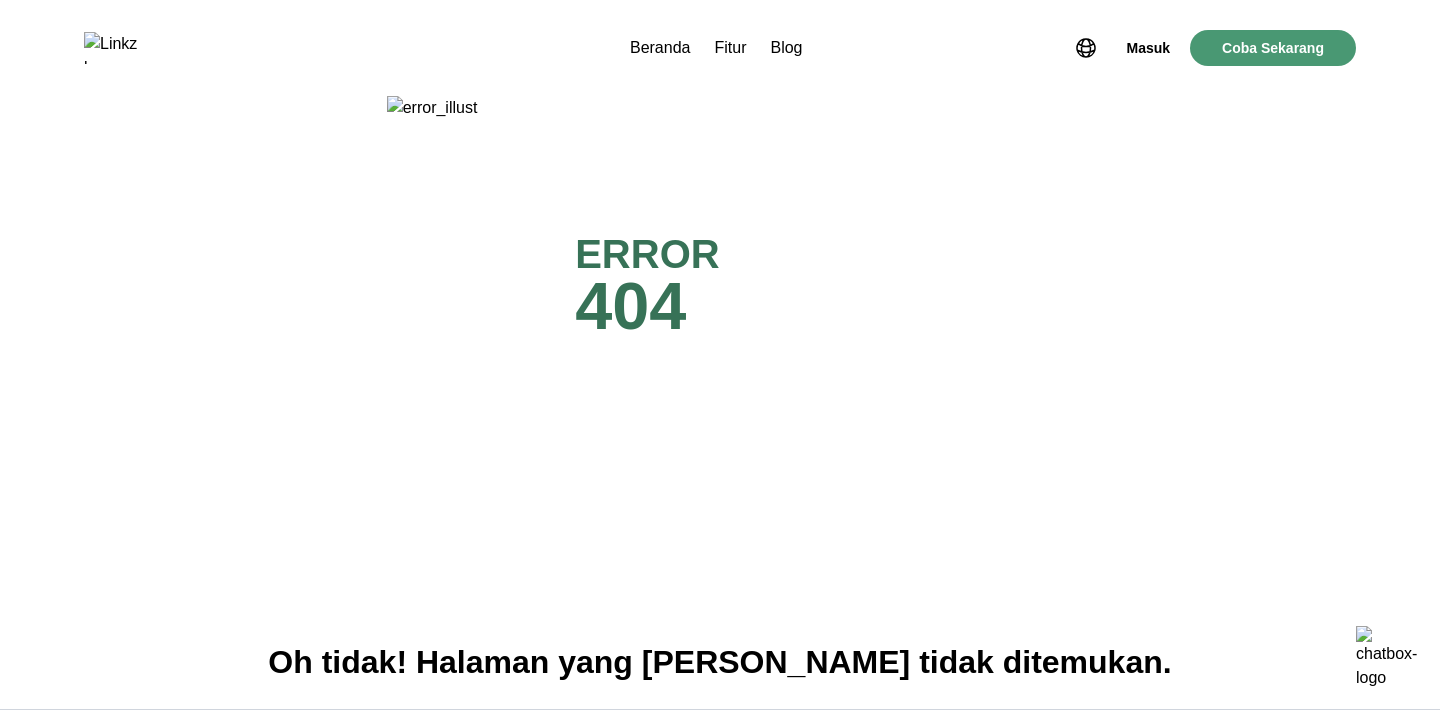 scroll, scrollTop: 0, scrollLeft: 0, axis: both 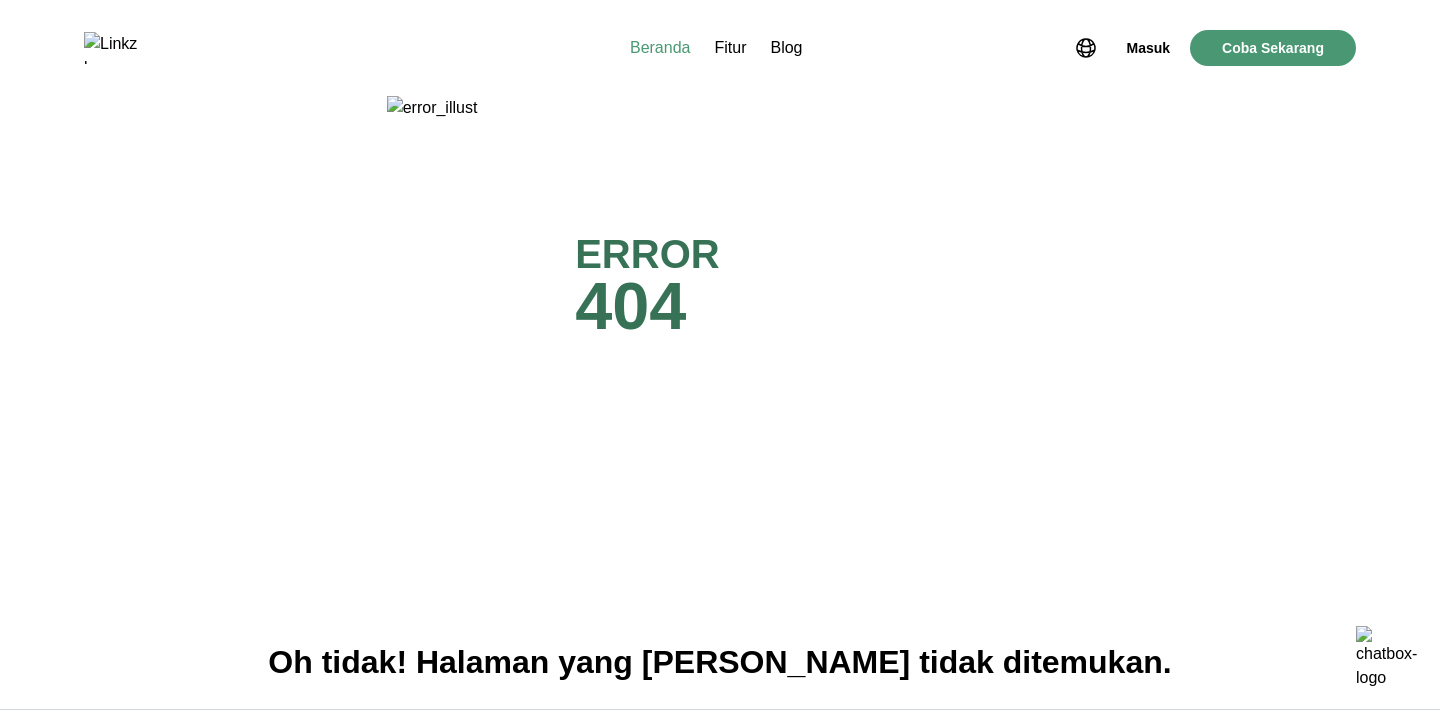 click on "Beranda" at bounding box center [660, 48] 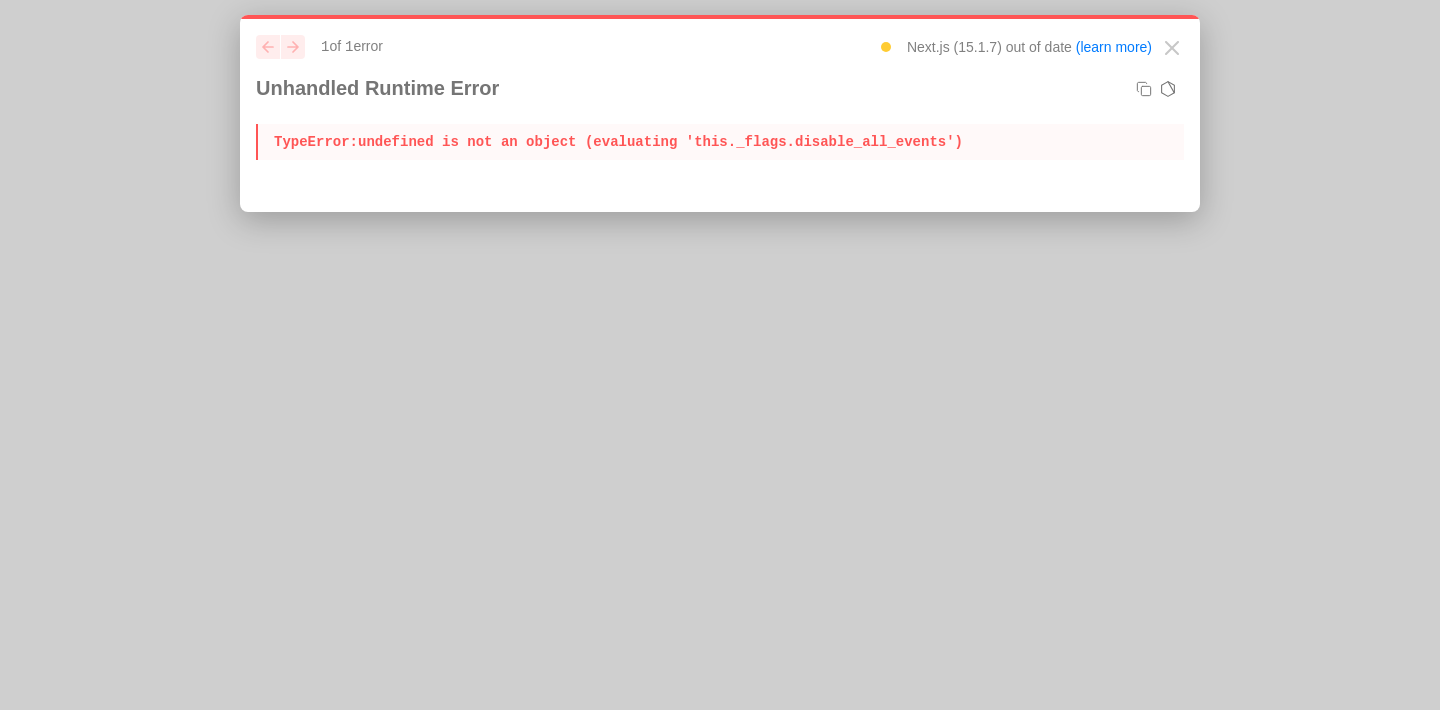 click on "Next.js (15.1.7) out of date   (learn more)" at bounding box center (767, 47) 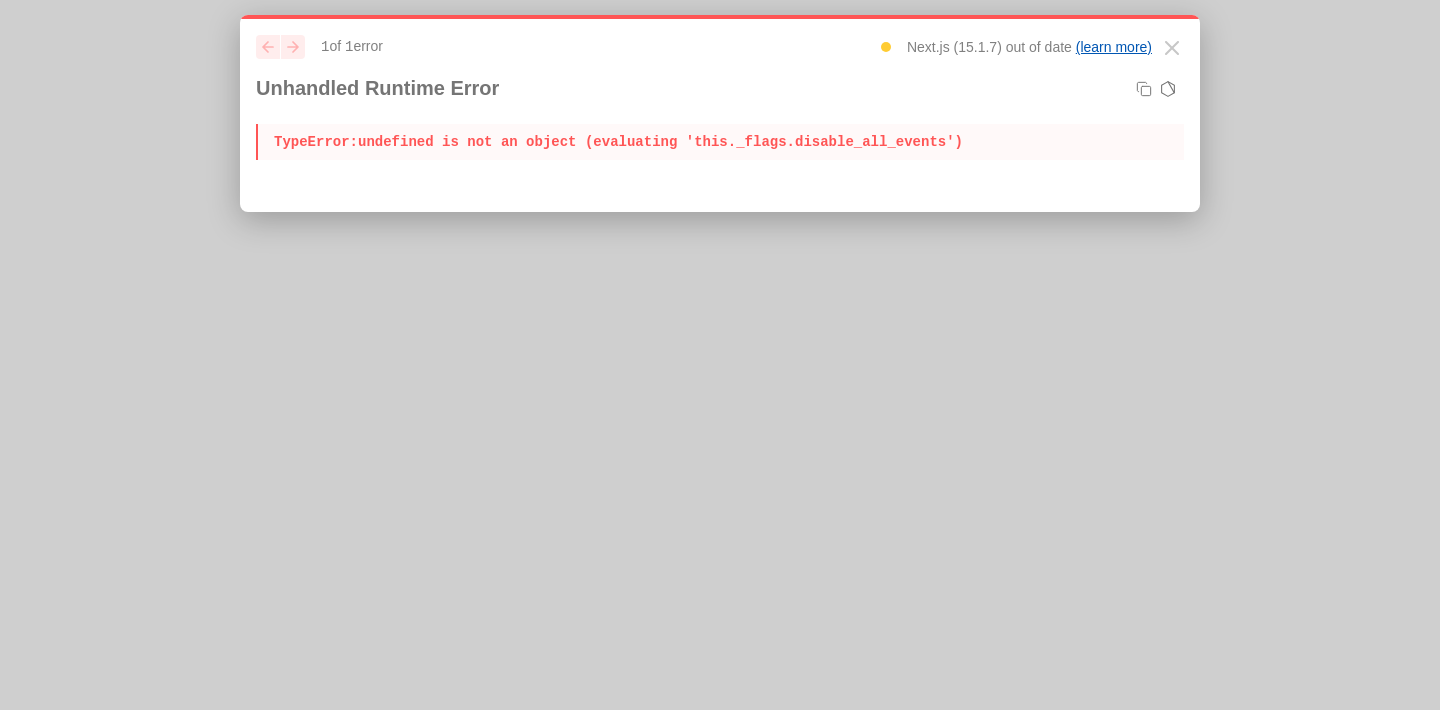 click on "(learn more)" at bounding box center [1114, 47] 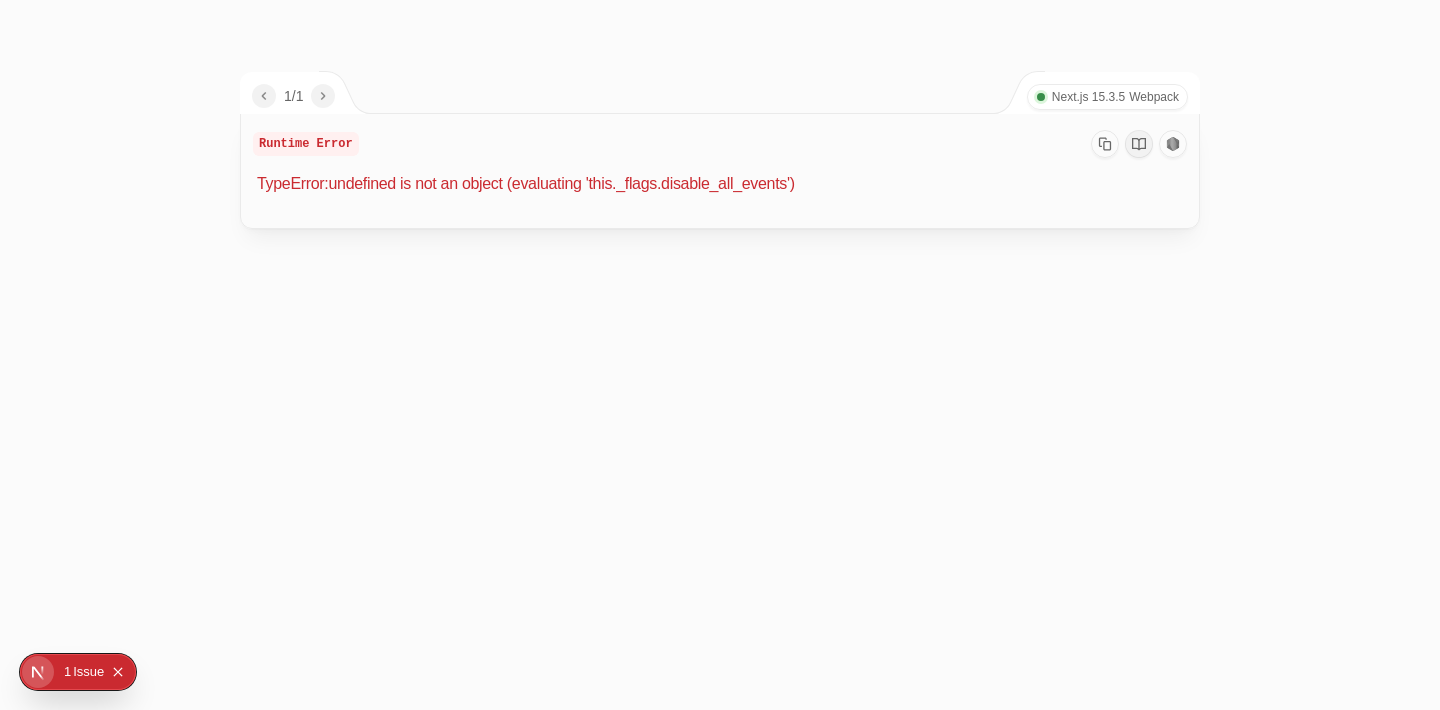scroll, scrollTop: 0, scrollLeft: 0, axis: both 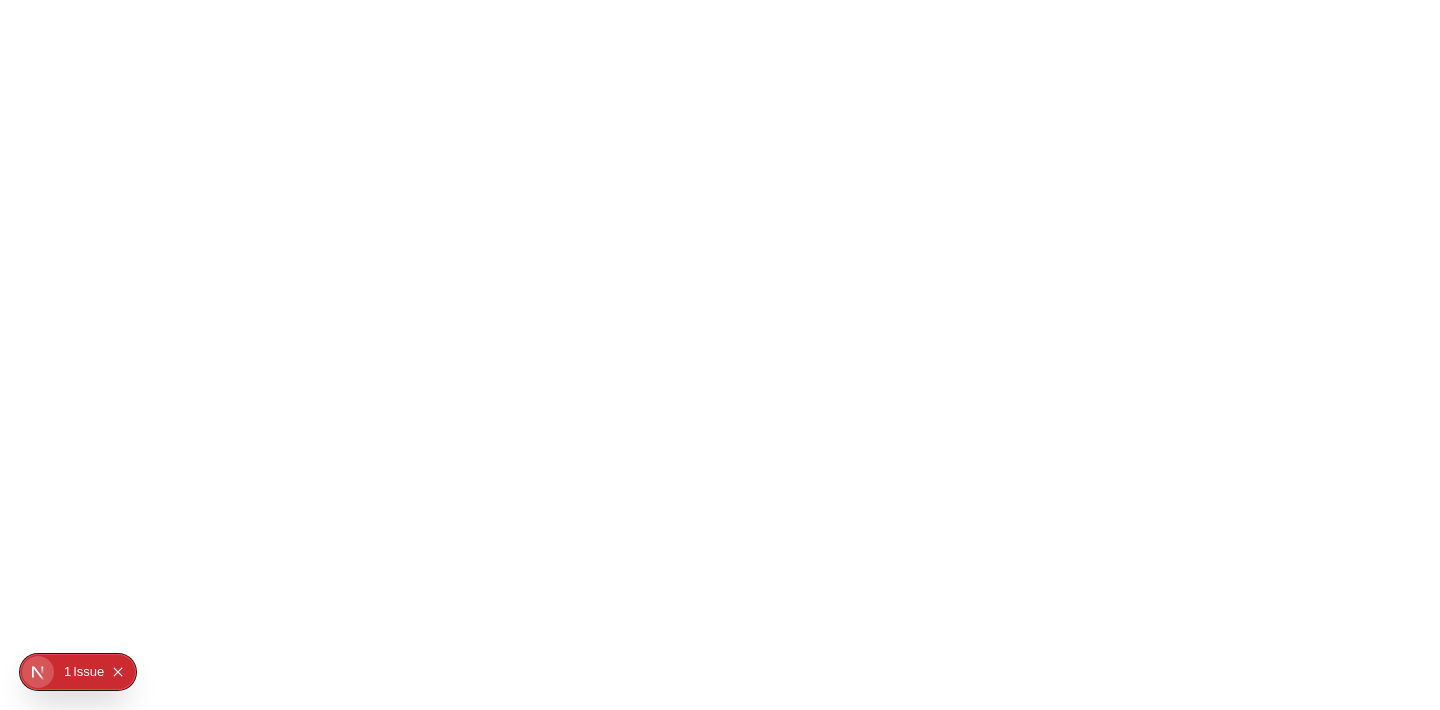 click on "Issue" at bounding box center [88, 672] 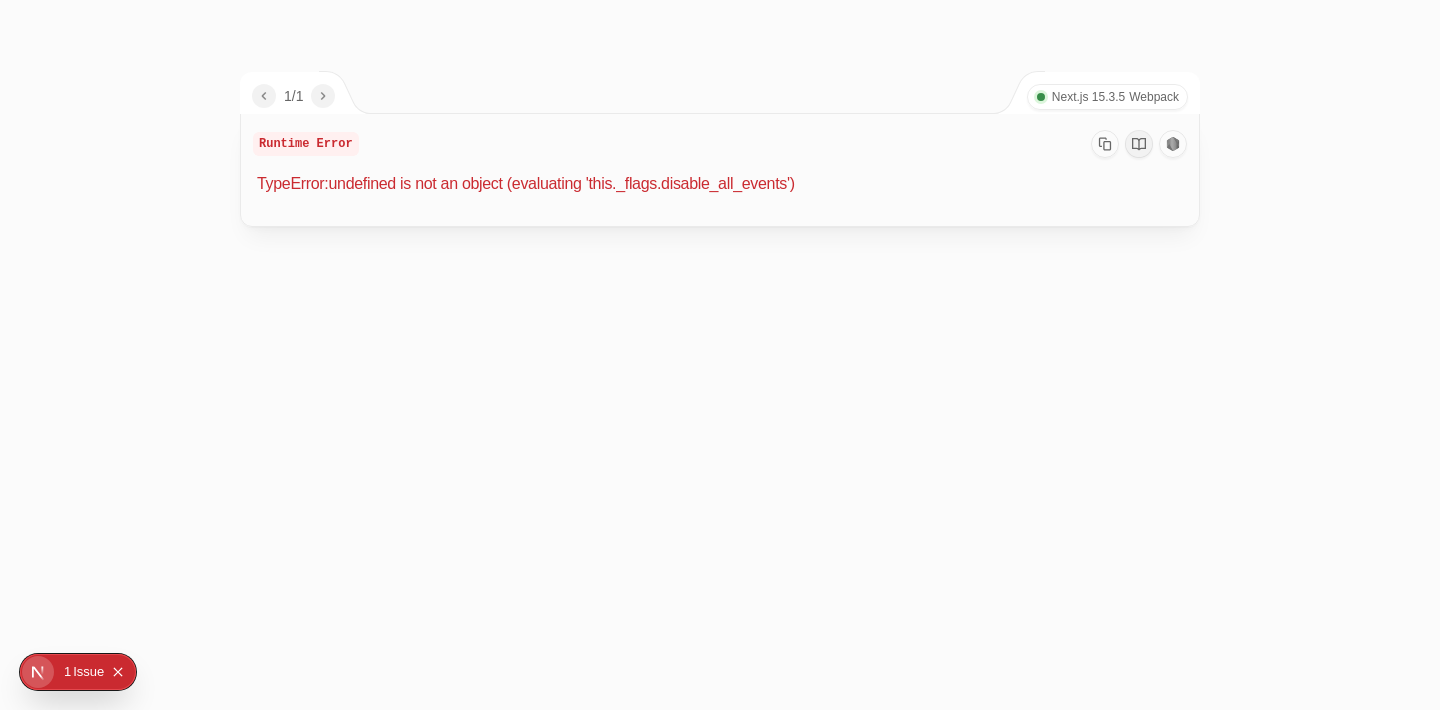 click on "Issue" at bounding box center [88, 672] 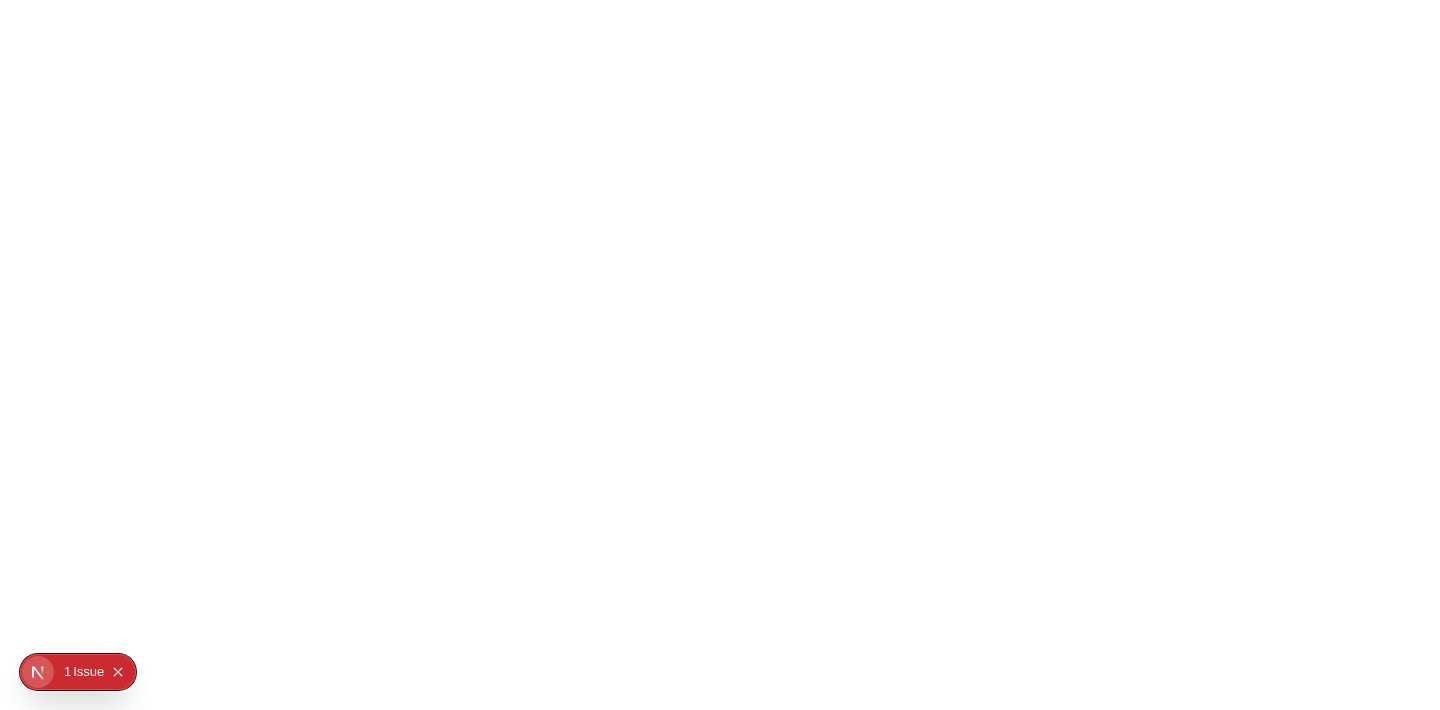click on "Issue" at bounding box center [88, 672] 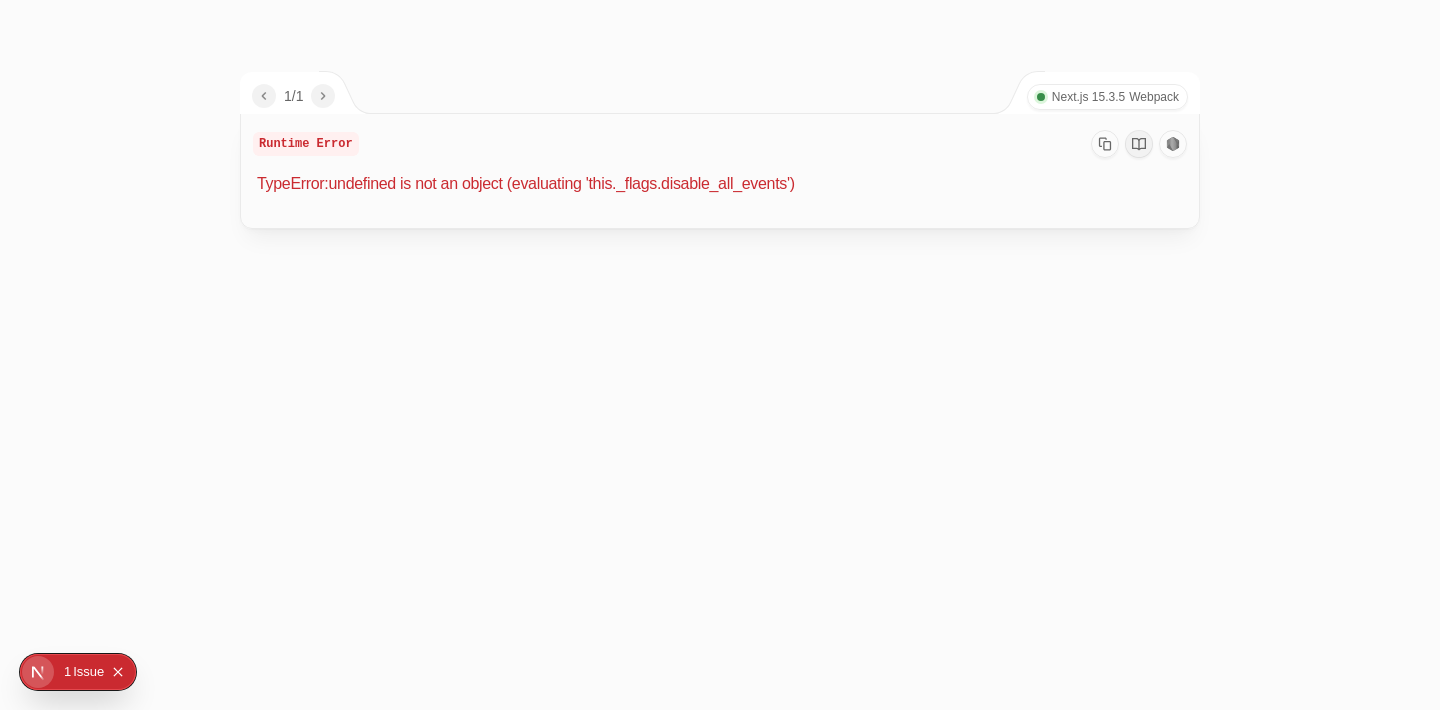 scroll, scrollTop: 0, scrollLeft: 0, axis: both 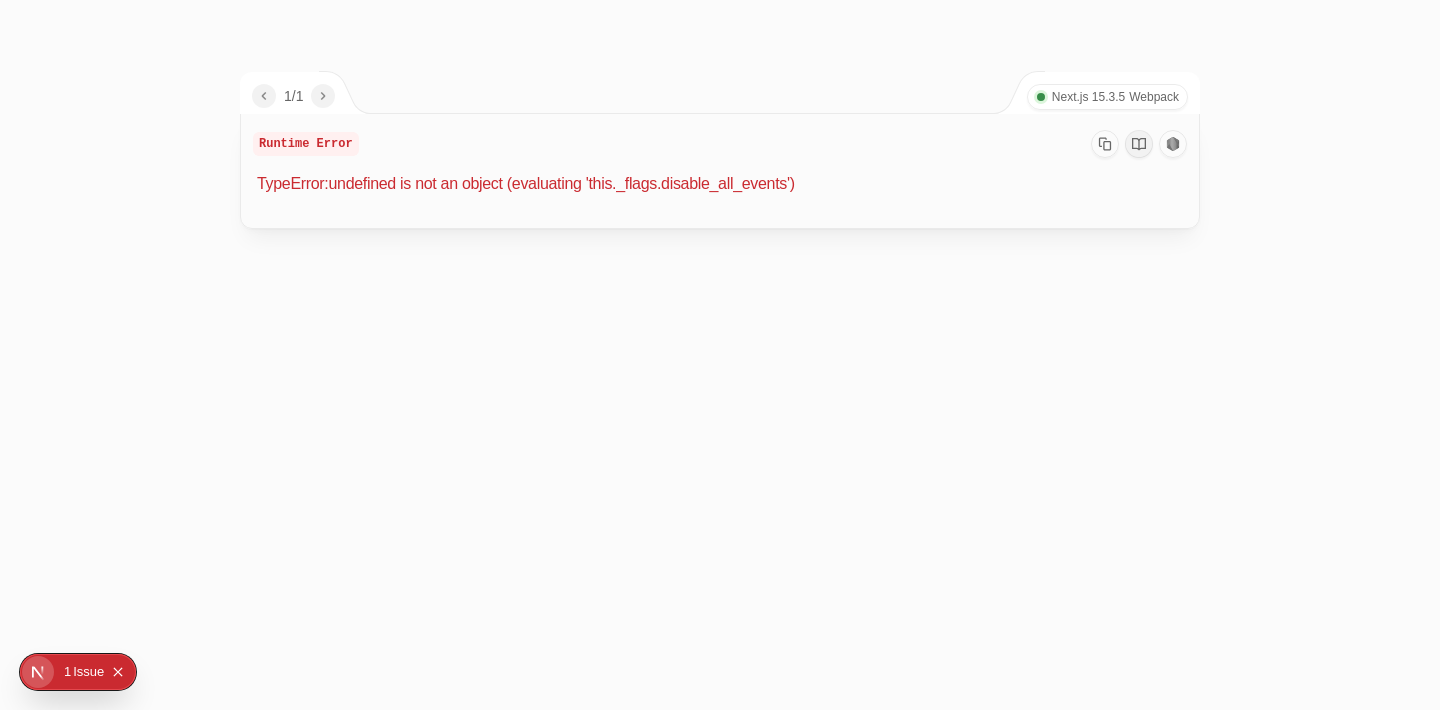 click on "Runtime Error" at bounding box center [306, 144] 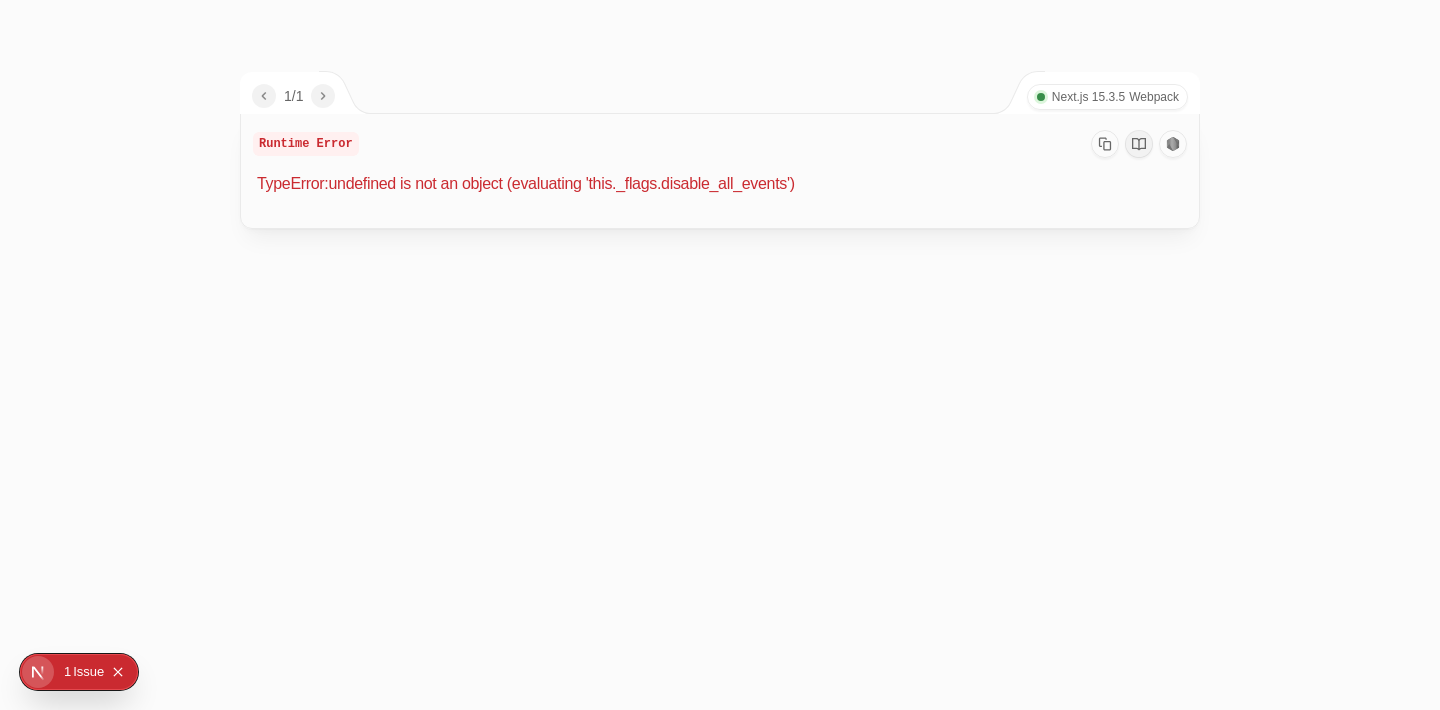 scroll, scrollTop: 0, scrollLeft: 0, axis: both 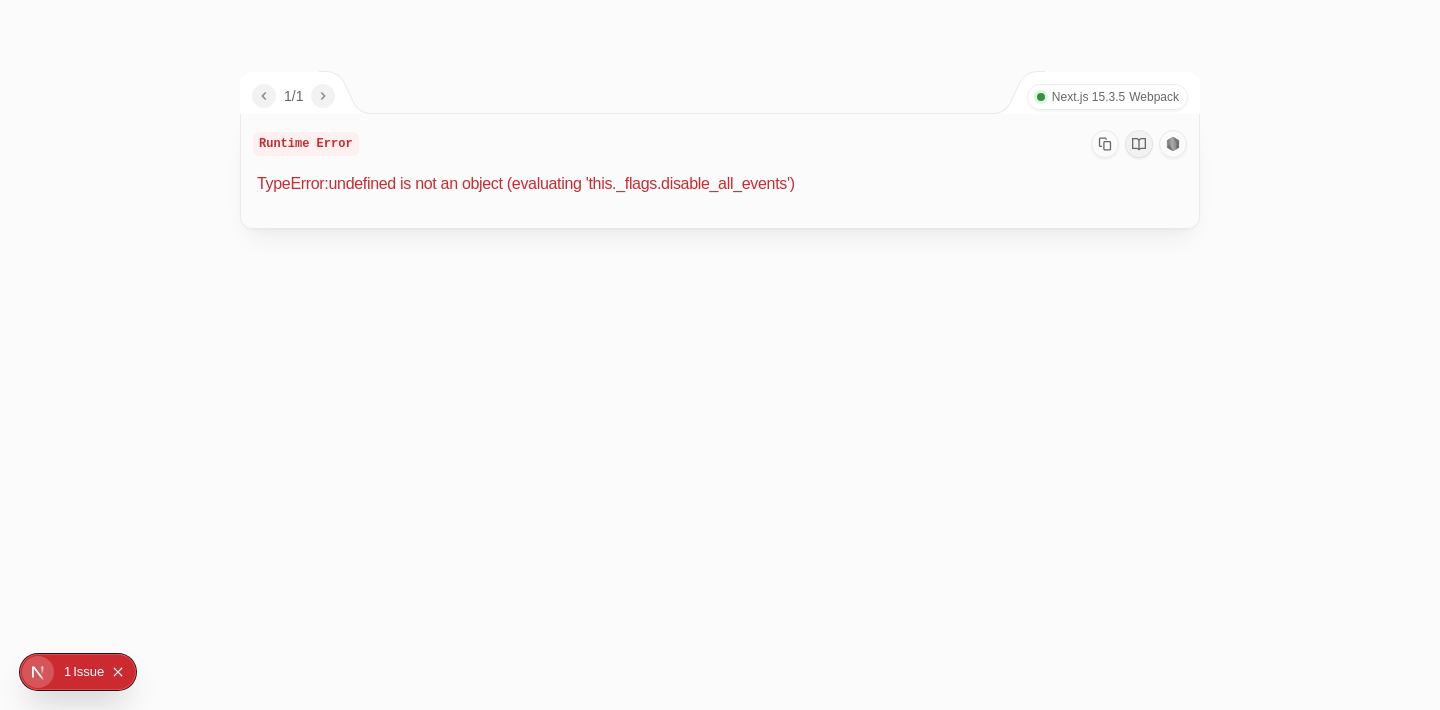 click on "Next.js 15.3.5" at bounding box center (1088, 97) 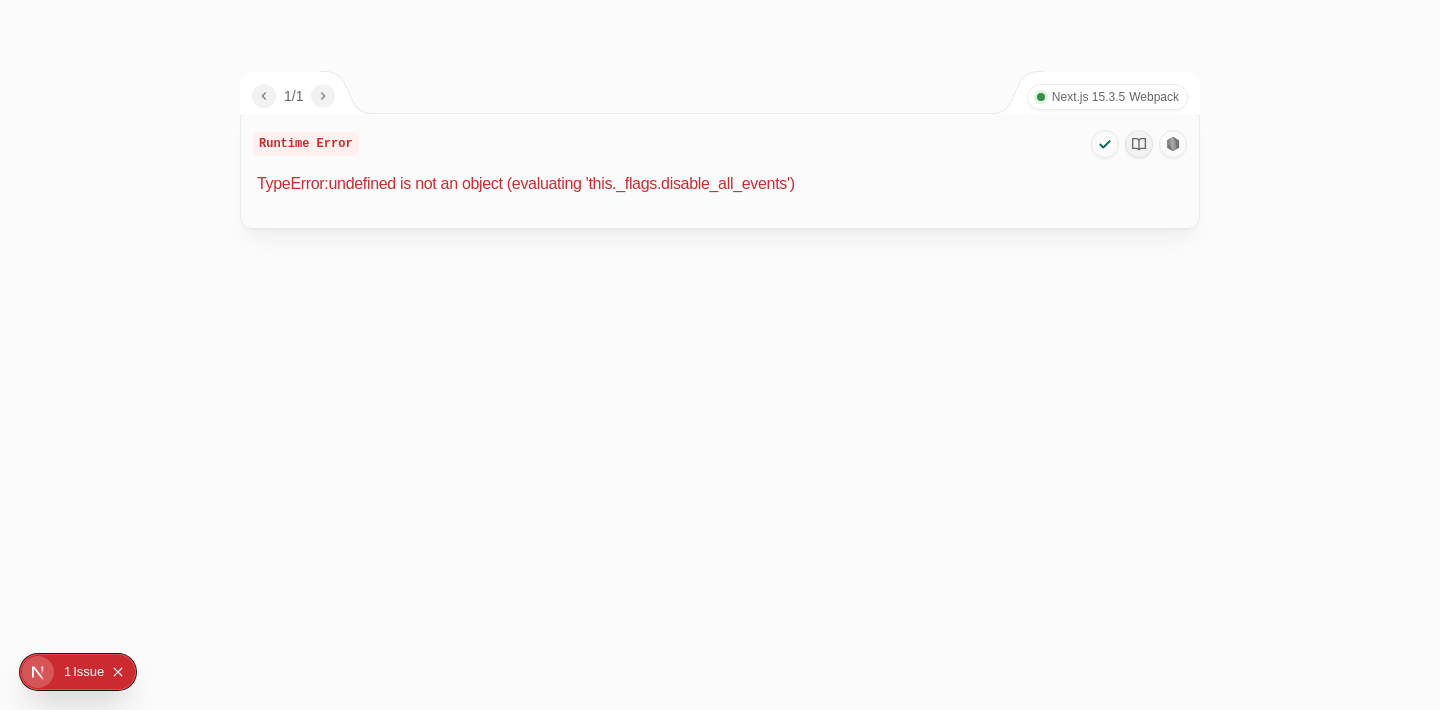 click on "TypeError:  undefined   is   not   an   object   (evaluating   'this._flags.disable_all_events')" at bounding box center (722, 184) 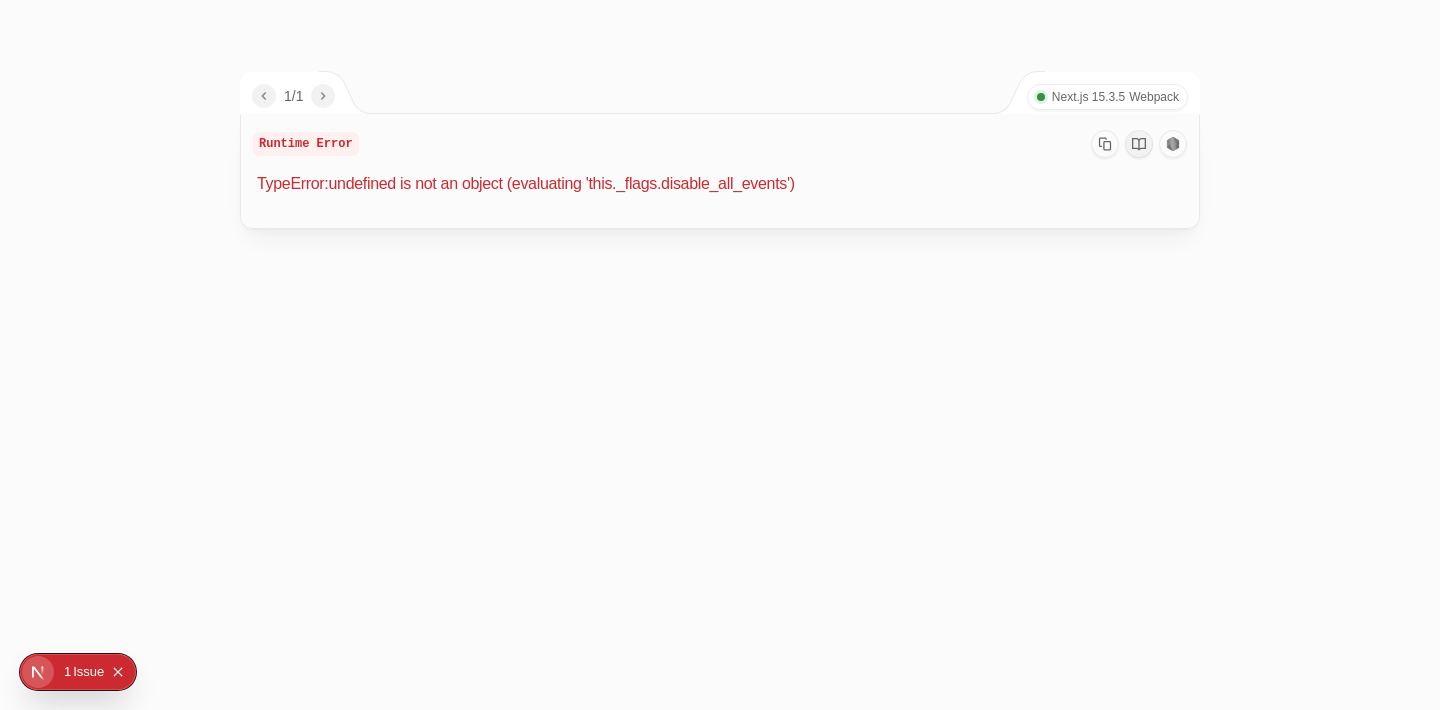 click on "TypeError:  undefined   is   not   an   object   (evaluating   'this._flags.disable_all_events')" at bounding box center [722, 184] 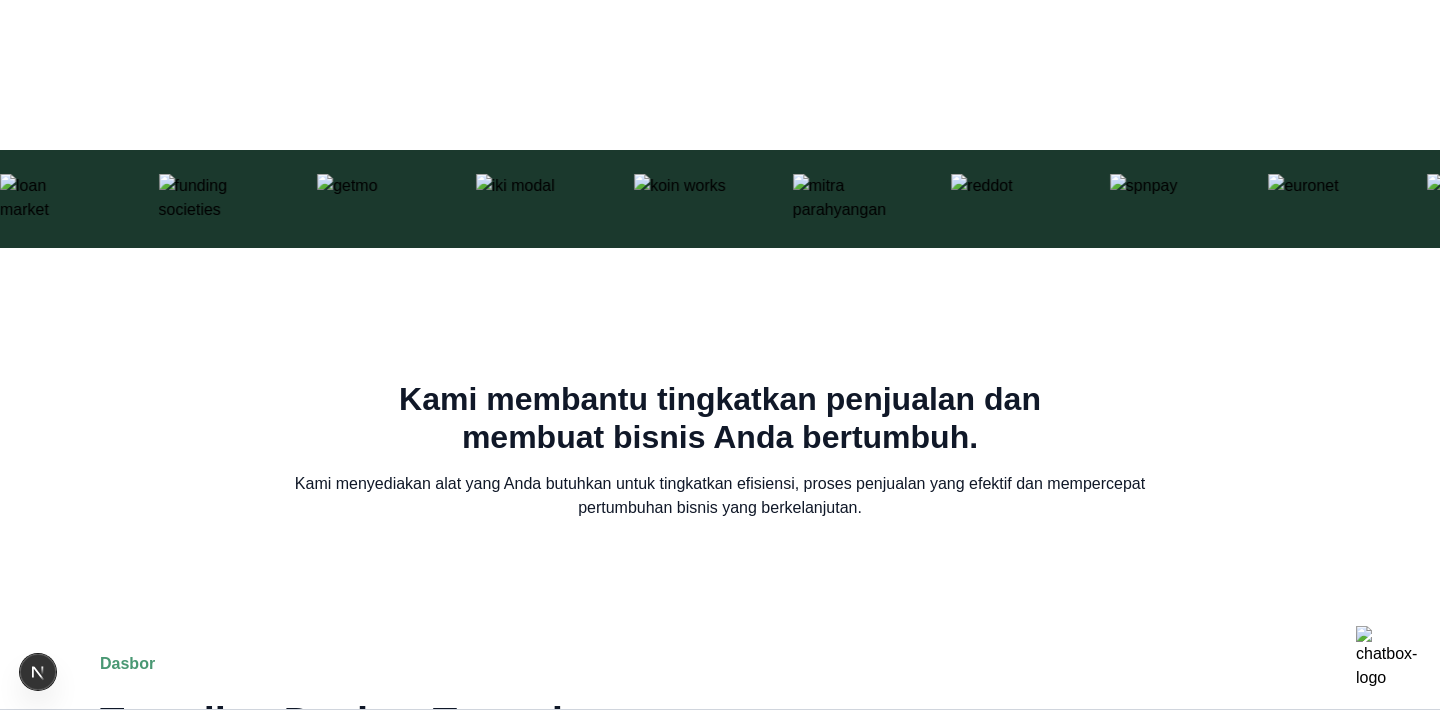scroll, scrollTop: 774, scrollLeft: 0, axis: vertical 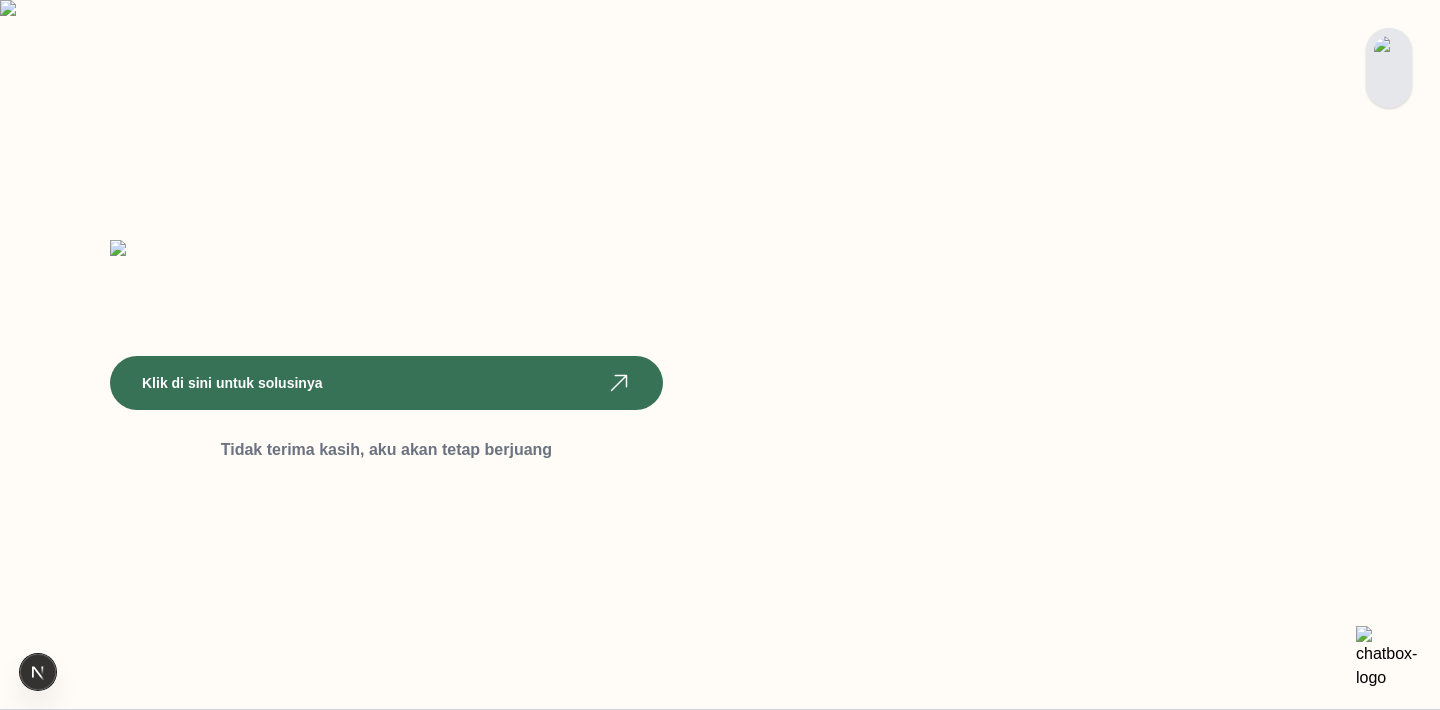 click at bounding box center [1389, 68] 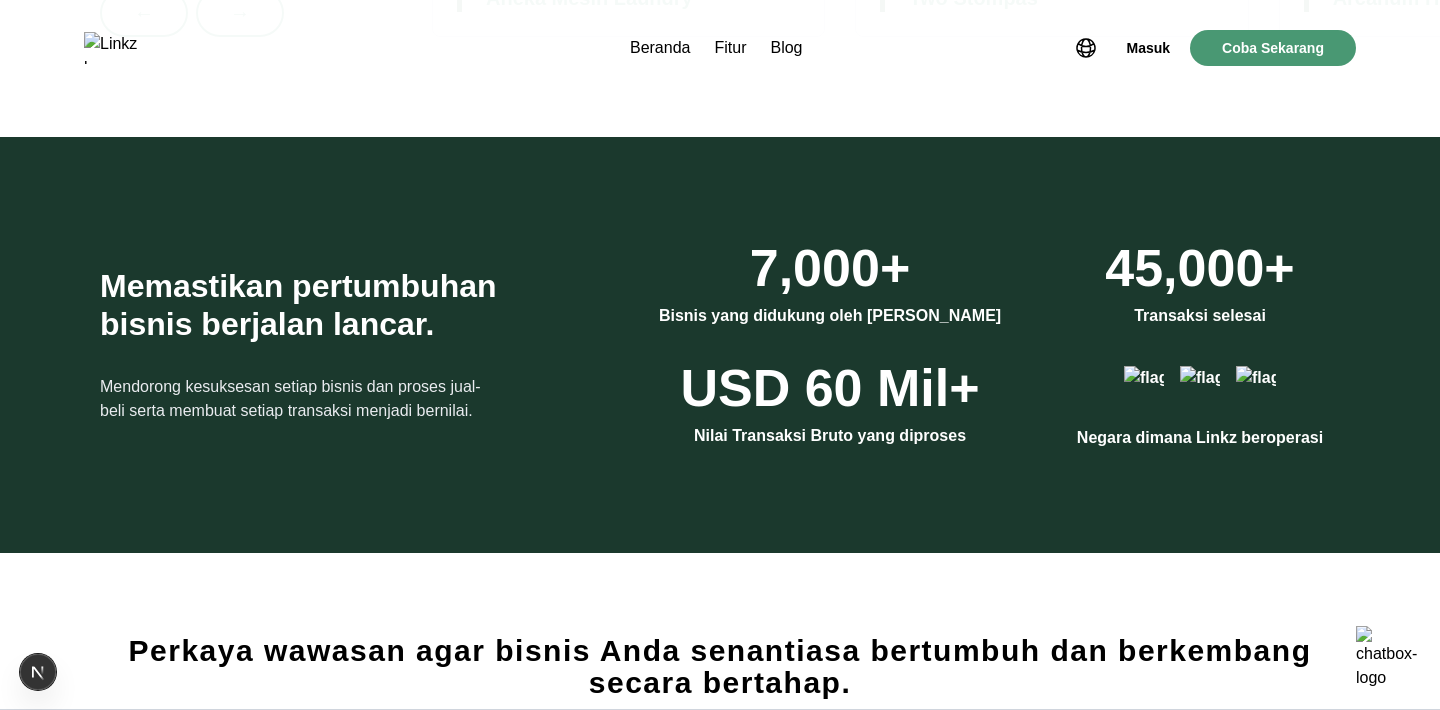 scroll, scrollTop: 4793, scrollLeft: 0, axis: vertical 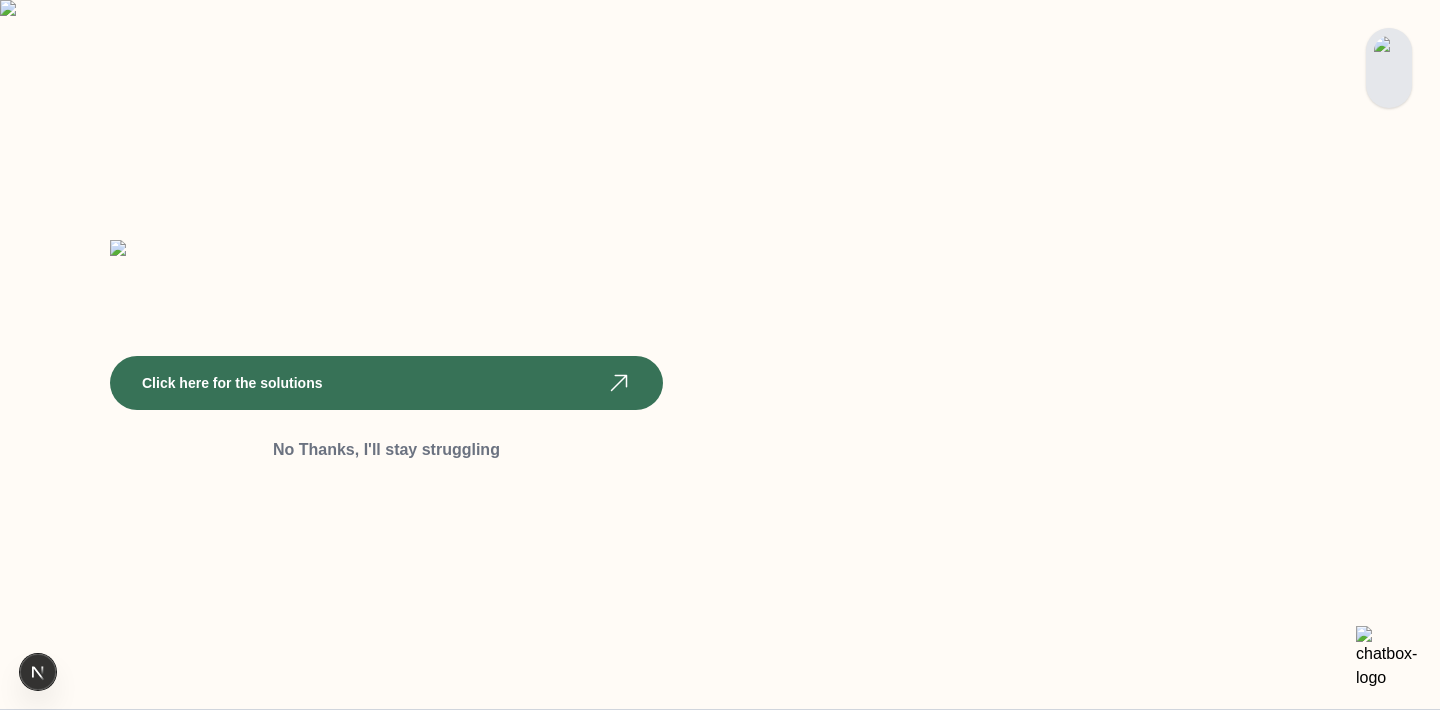 click at bounding box center (1389, 68) 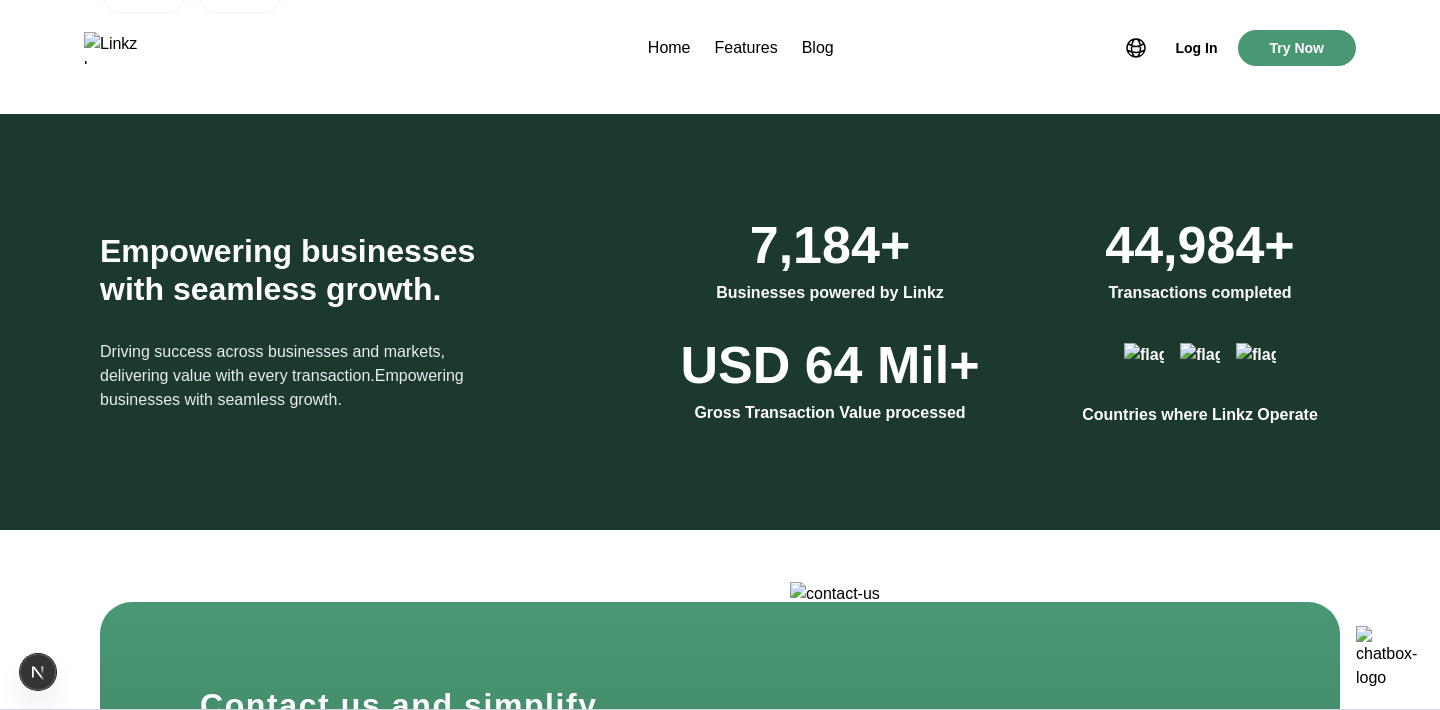 scroll, scrollTop: 4543, scrollLeft: 0, axis: vertical 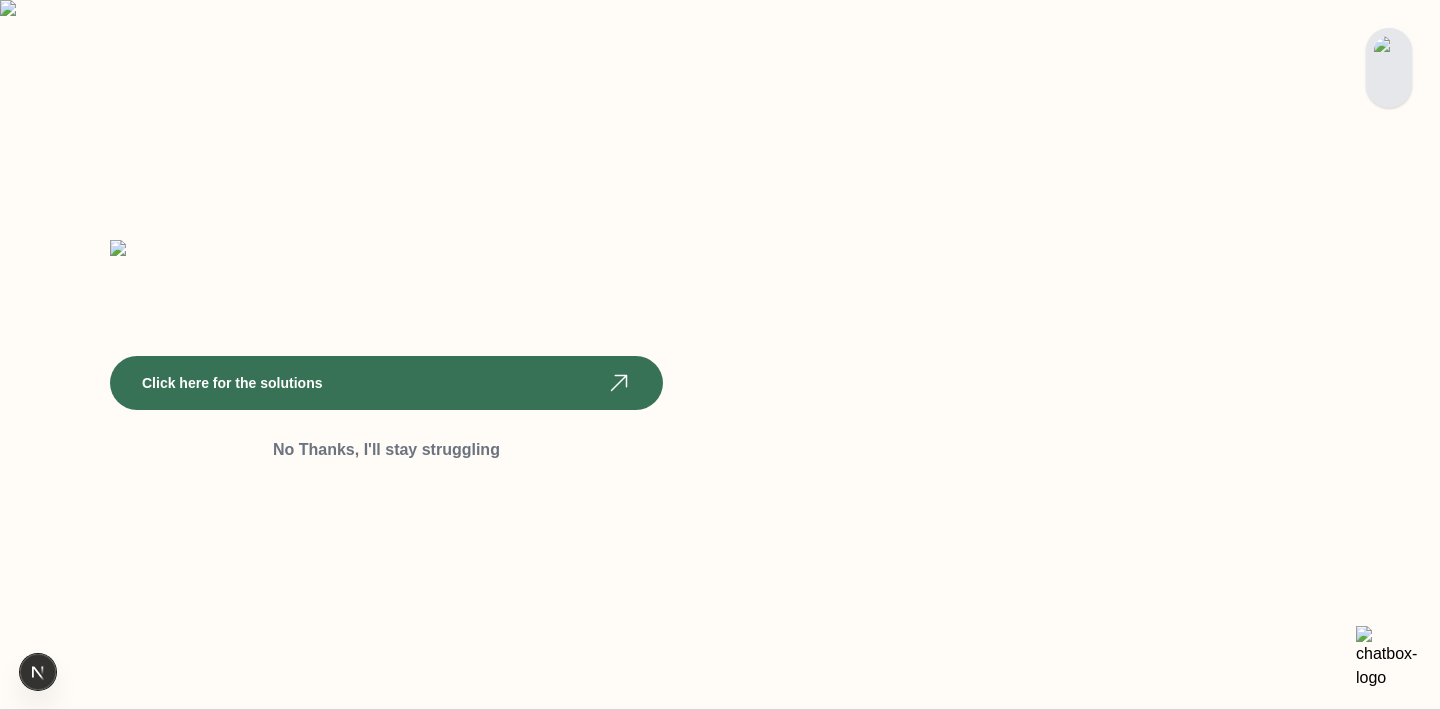 click at bounding box center (1389, 68) 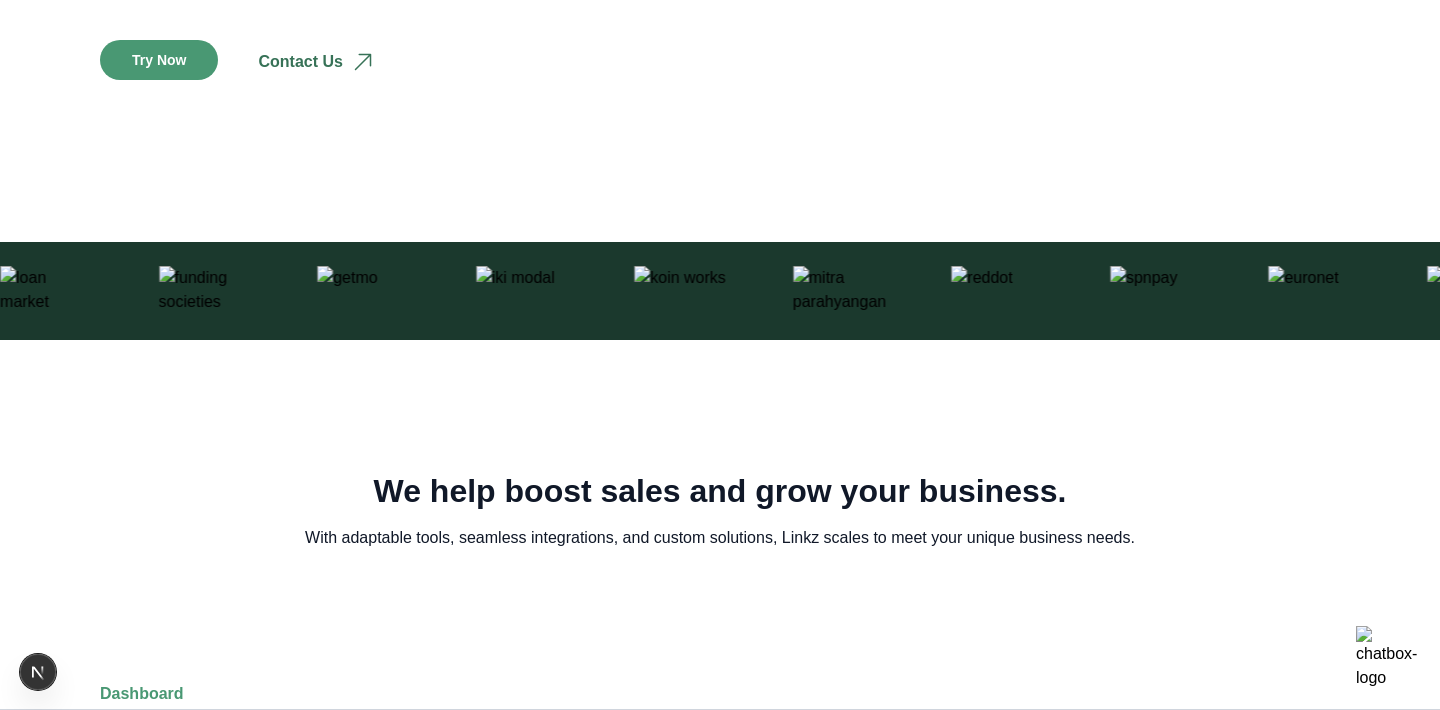 scroll, scrollTop: 498, scrollLeft: 0, axis: vertical 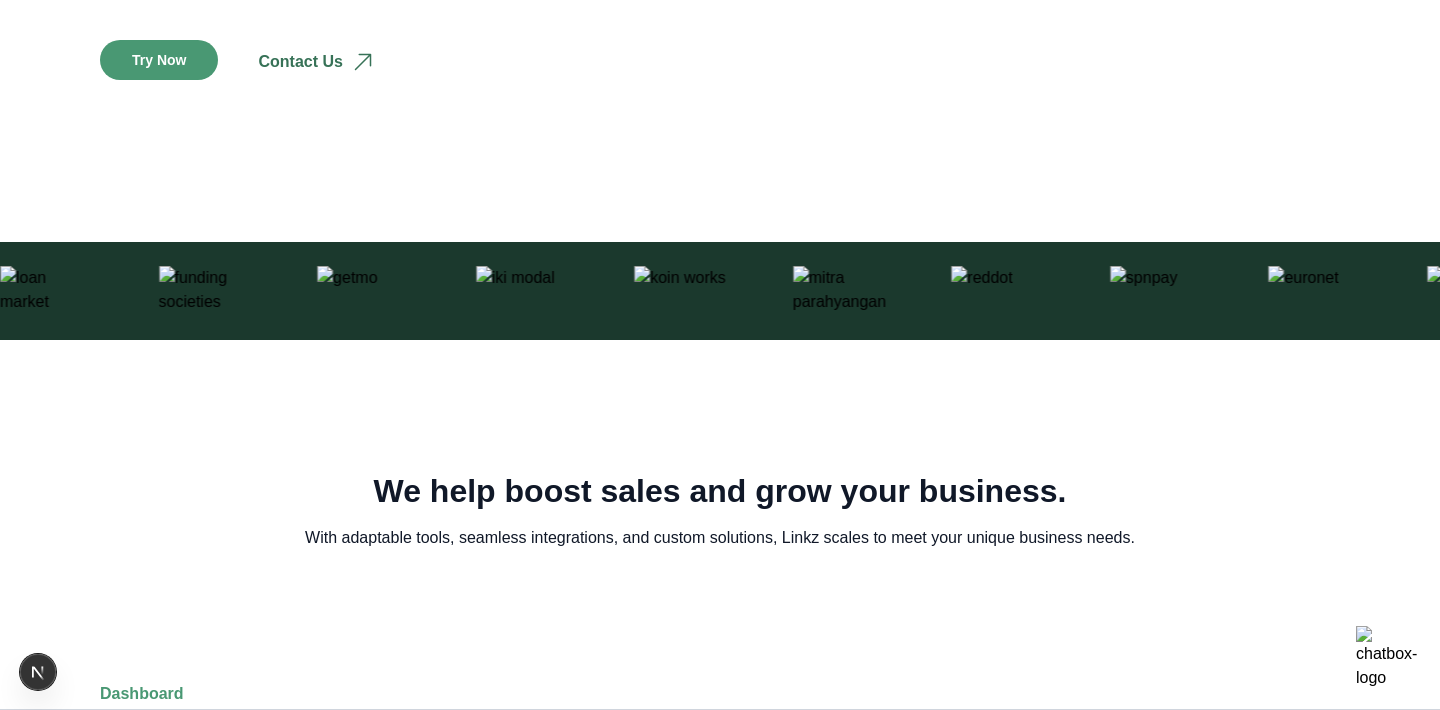 click at bounding box center [2199, 291] 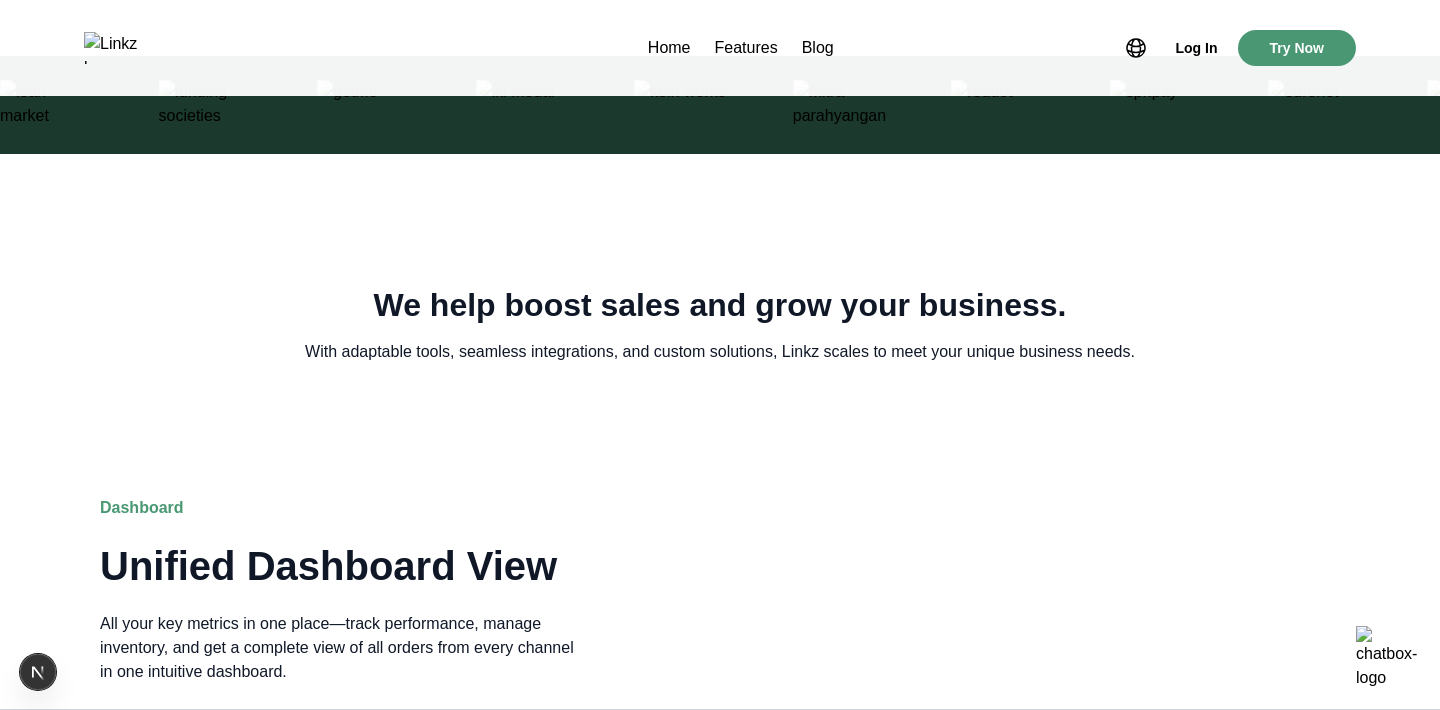 scroll, scrollTop: 585, scrollLeft: 0, axis: vertical 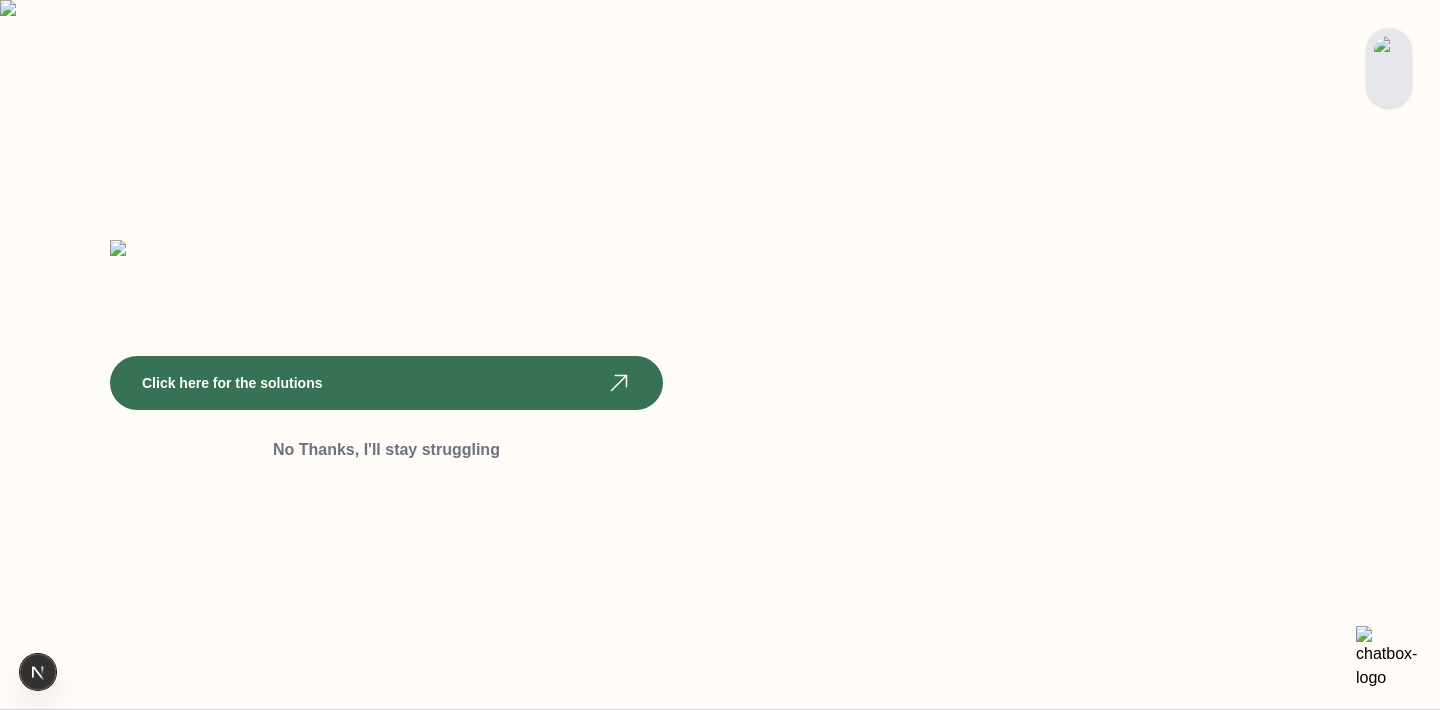 click at bounding box center (1389, 68) 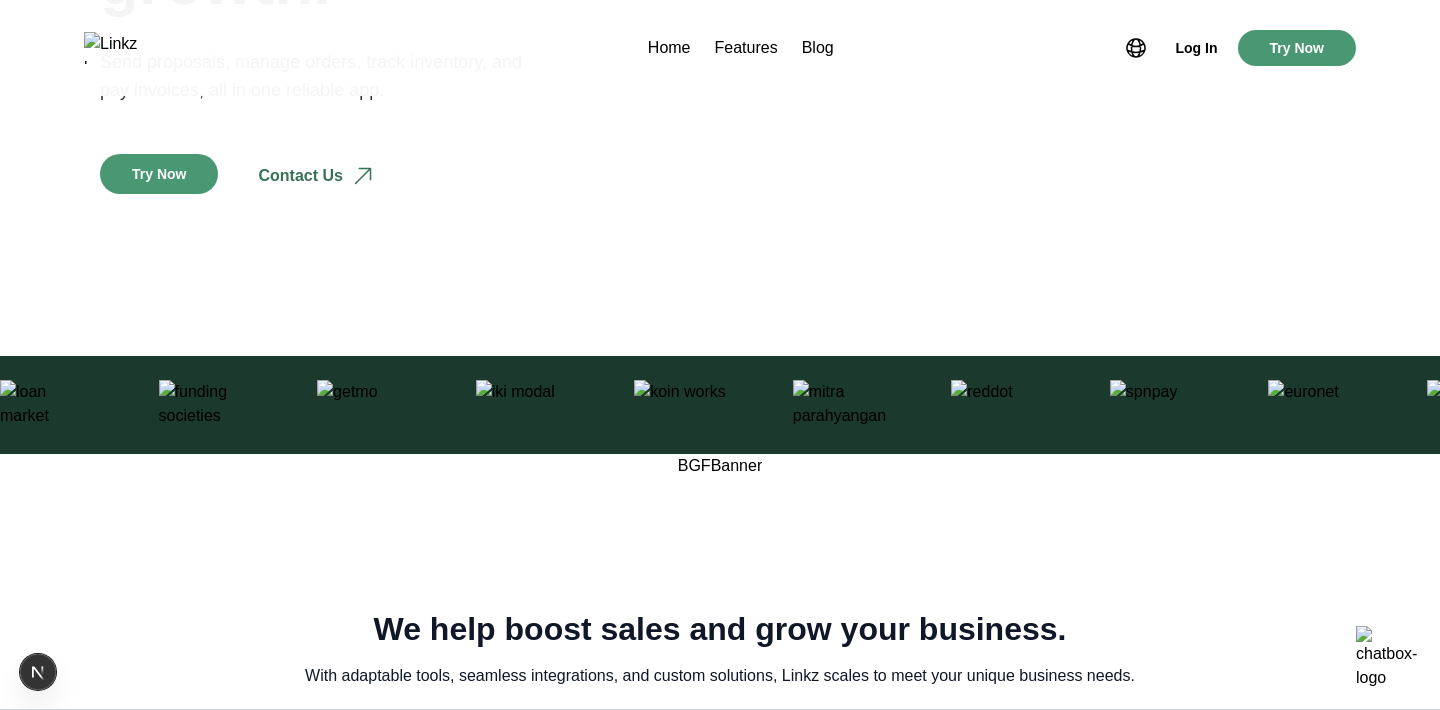 scroll, scrollTop: 369, scrollLeft: 0, axis: vertical 